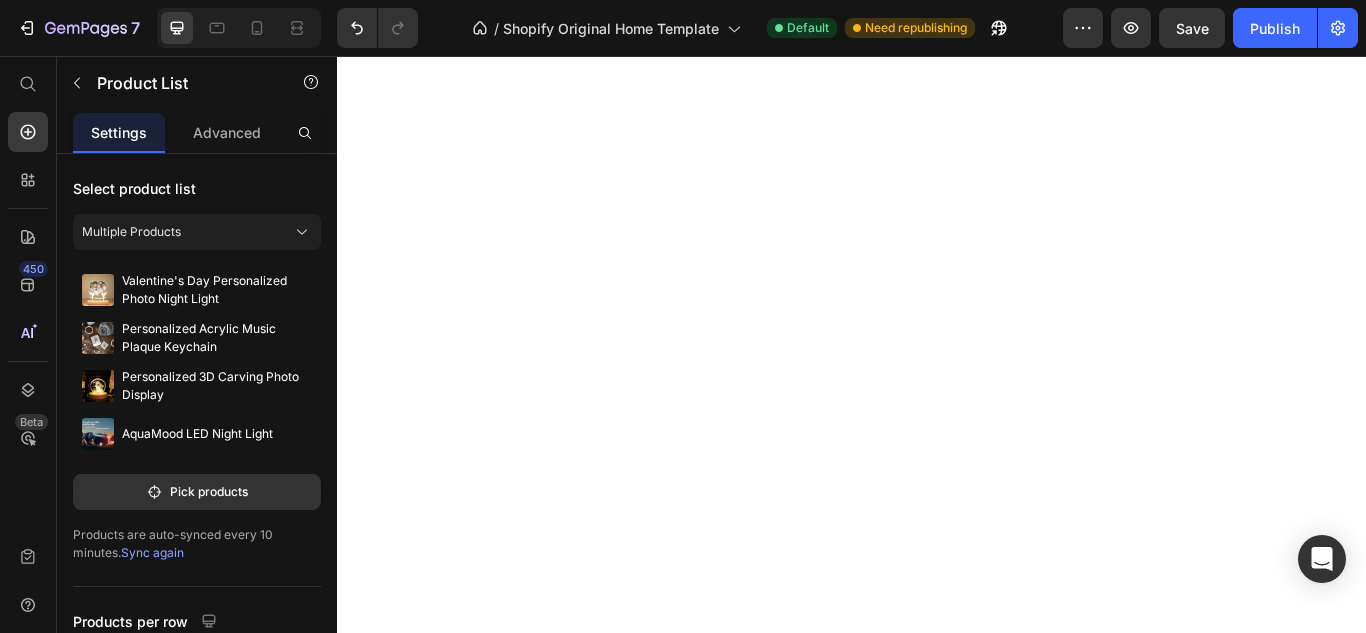 scroll, scrollTop: 0, scrollLeft: 0, axis: both 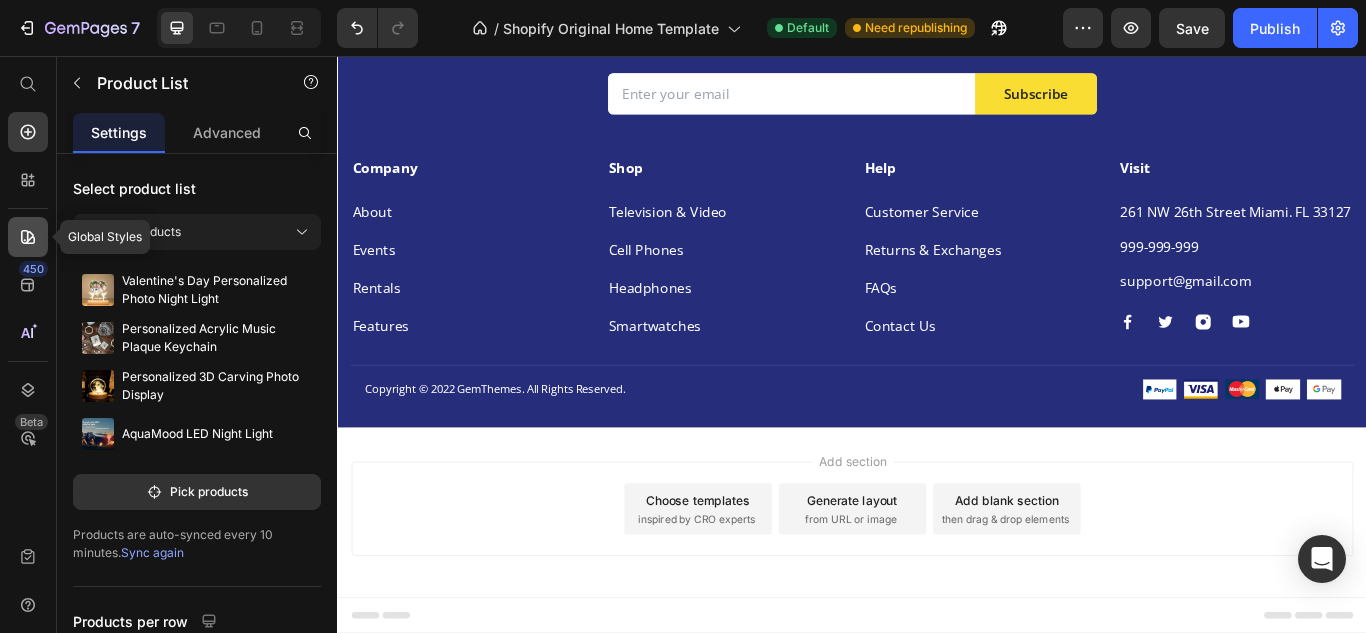 click 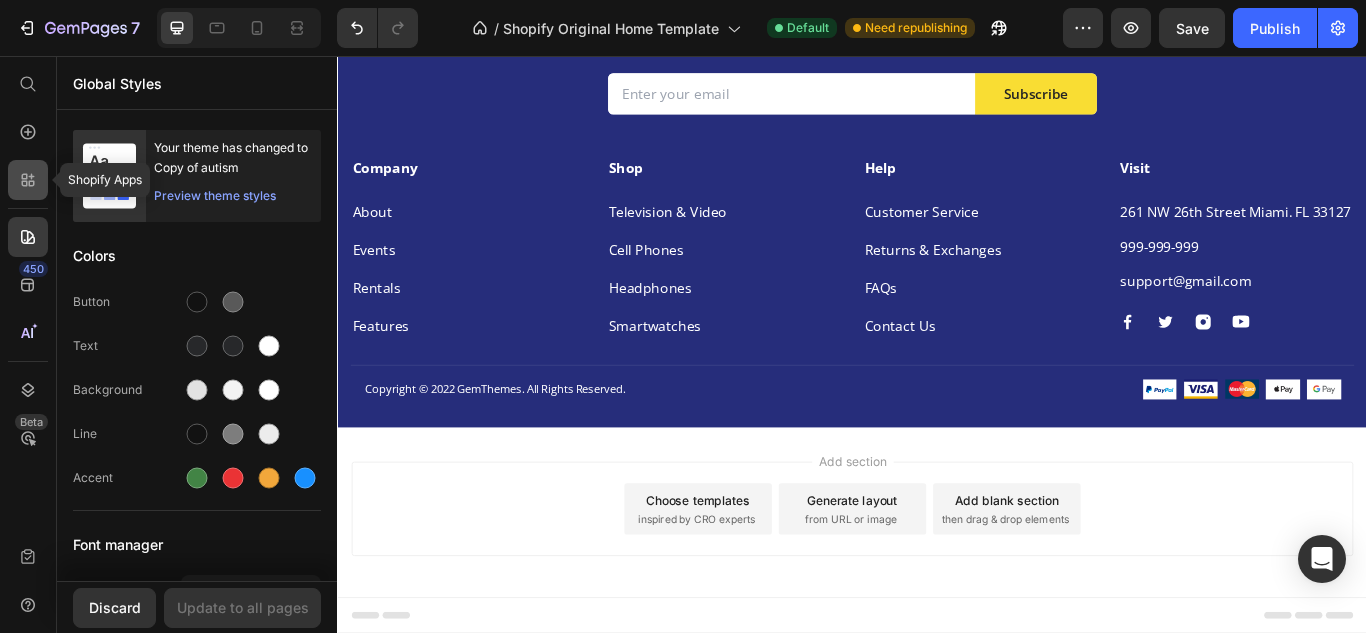 click 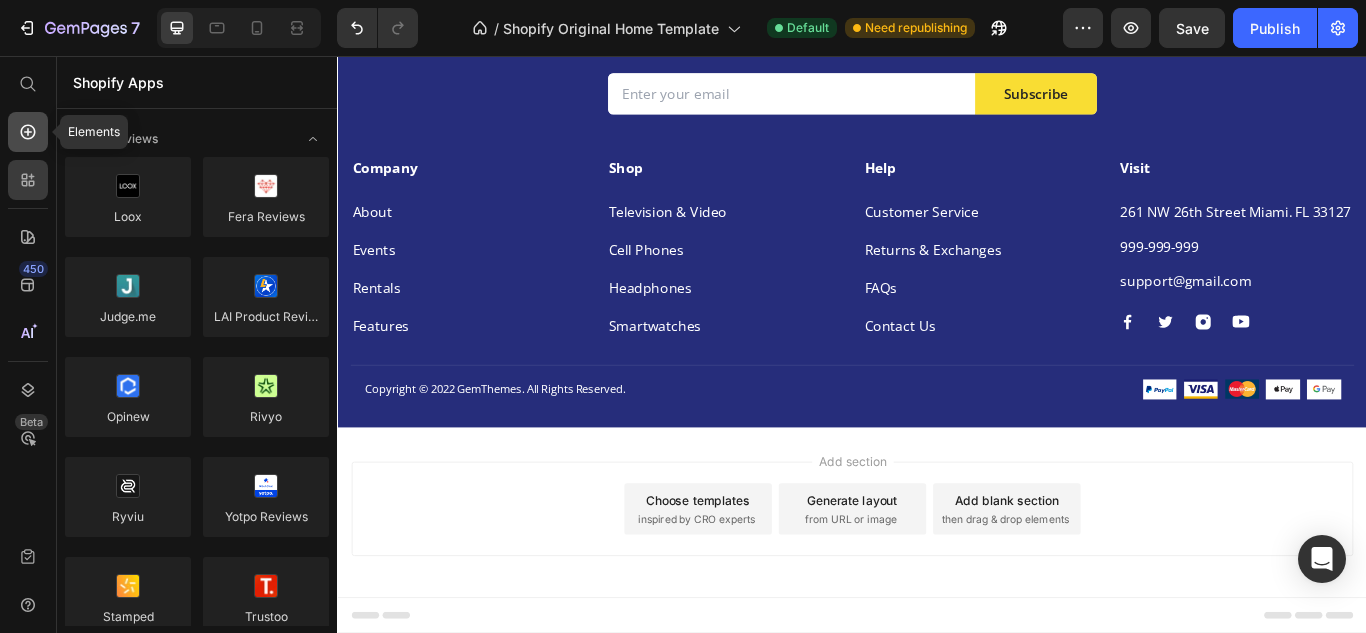 click 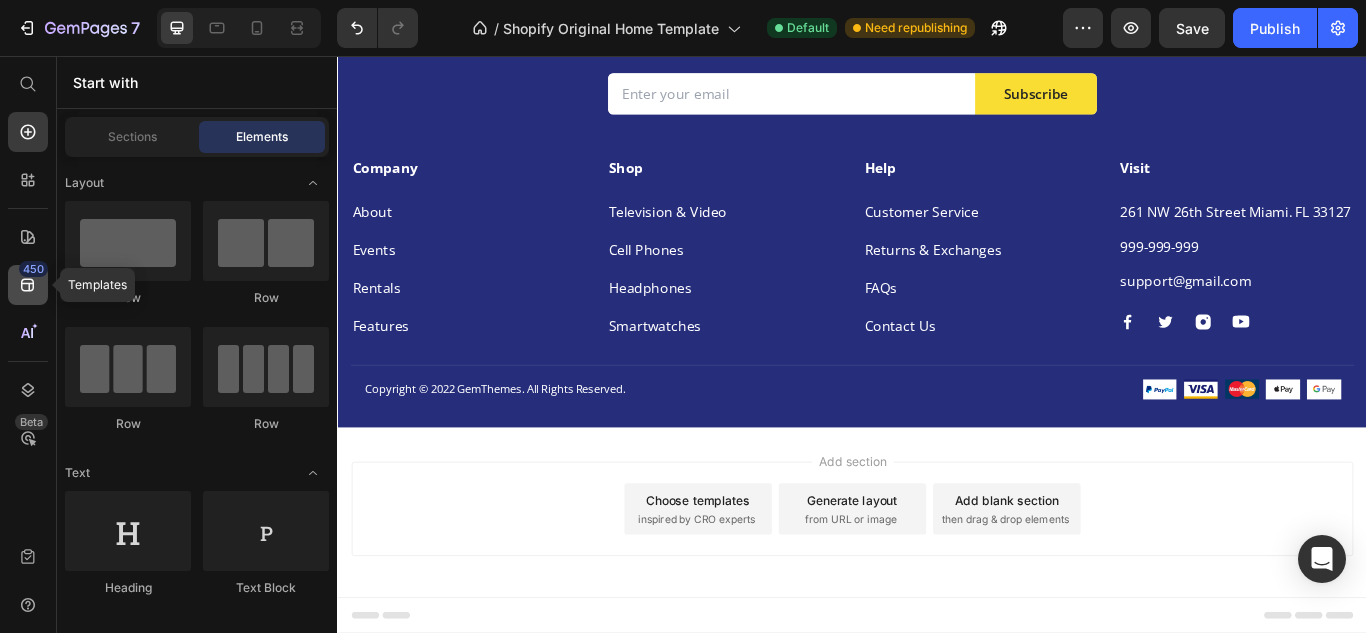 click on "450" at bounding box center (33, 269) 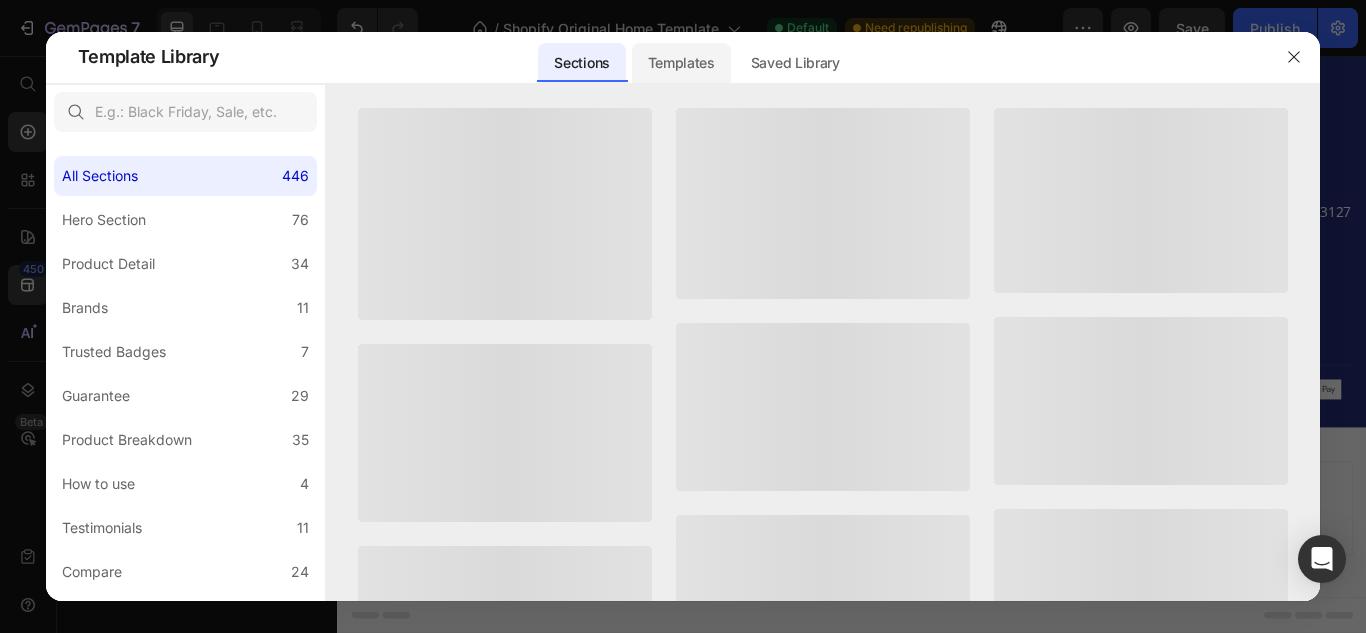 click on "Templates" 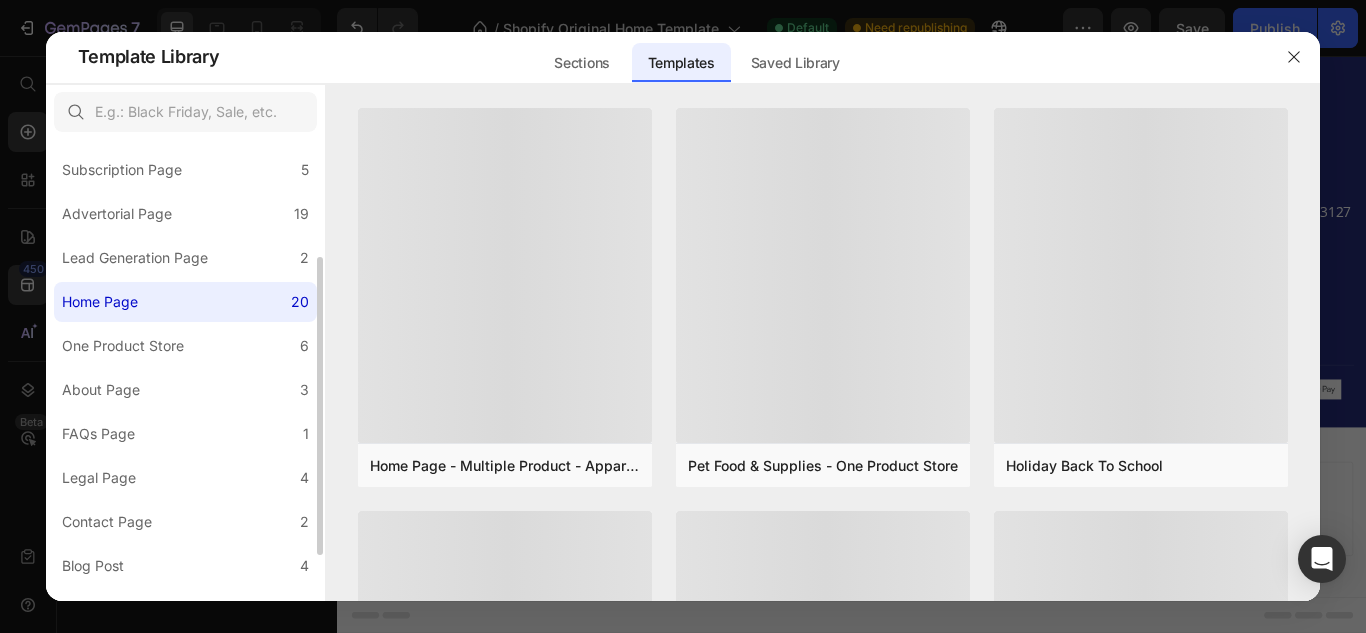 scroll, scrollTop: 254, scrollLeft: 0, axis: vertical 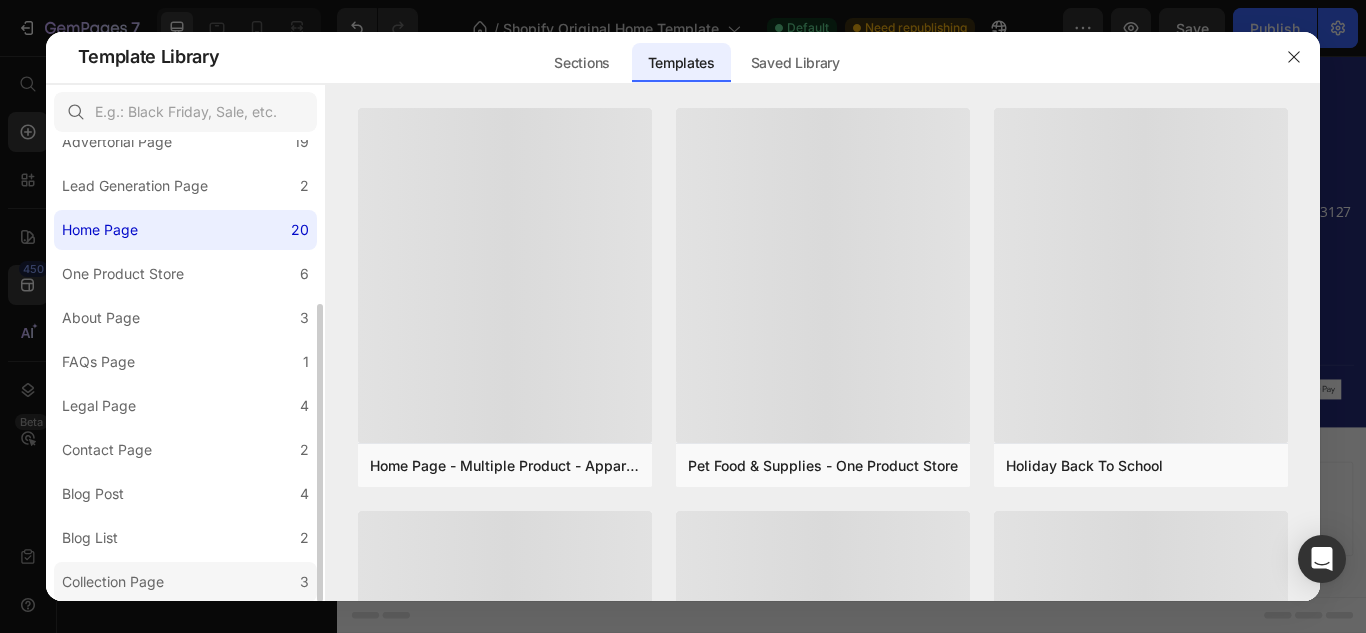 click on "Collection Page 3" 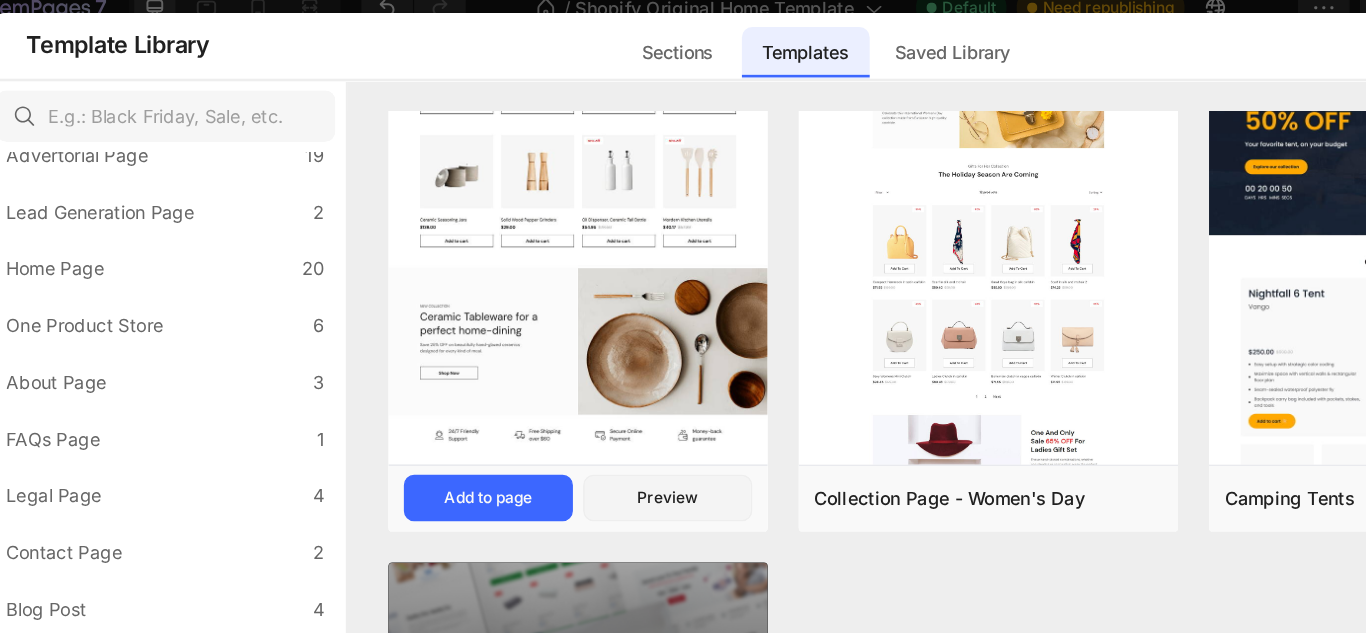 scroll, scrollTop: 311, scrollLeft: 0, axis: vertical 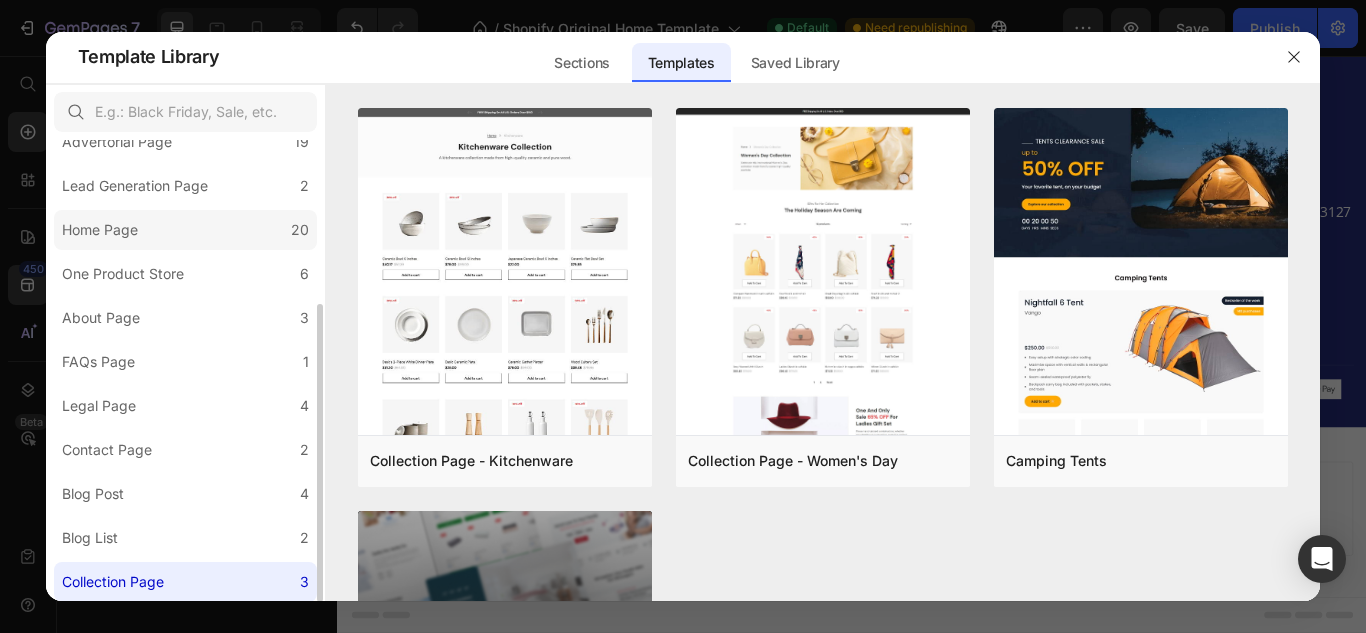 click on "Home Page 20" 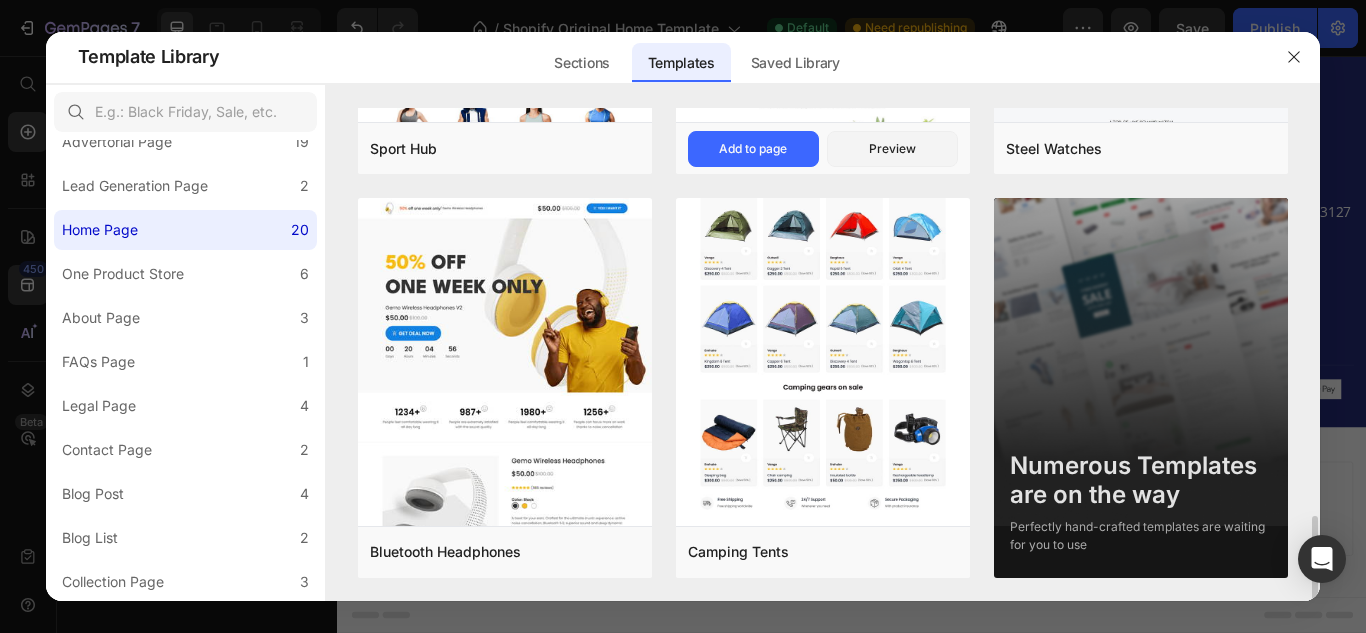 scroll, scrollTop: 2328, scrollLeft: 0, axis: vertical 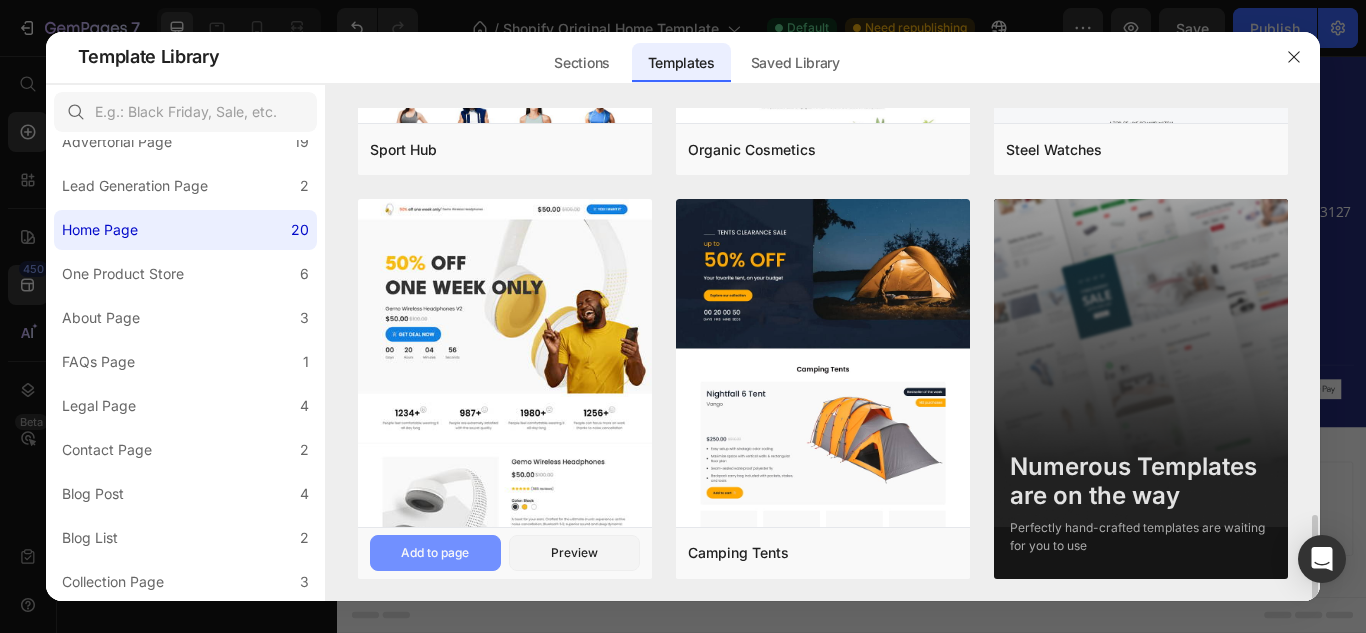 click on "Add to page" at bounding box center (435, 553) 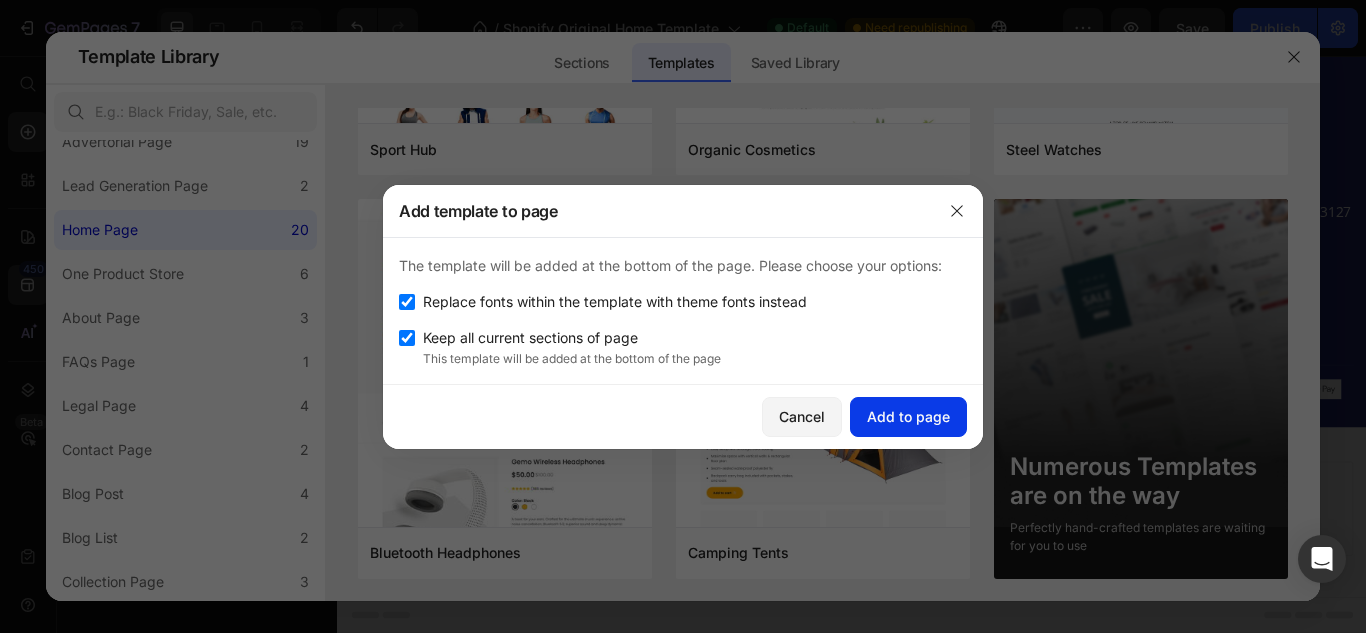 click on "Add to page" at bounding box center (908, 416) 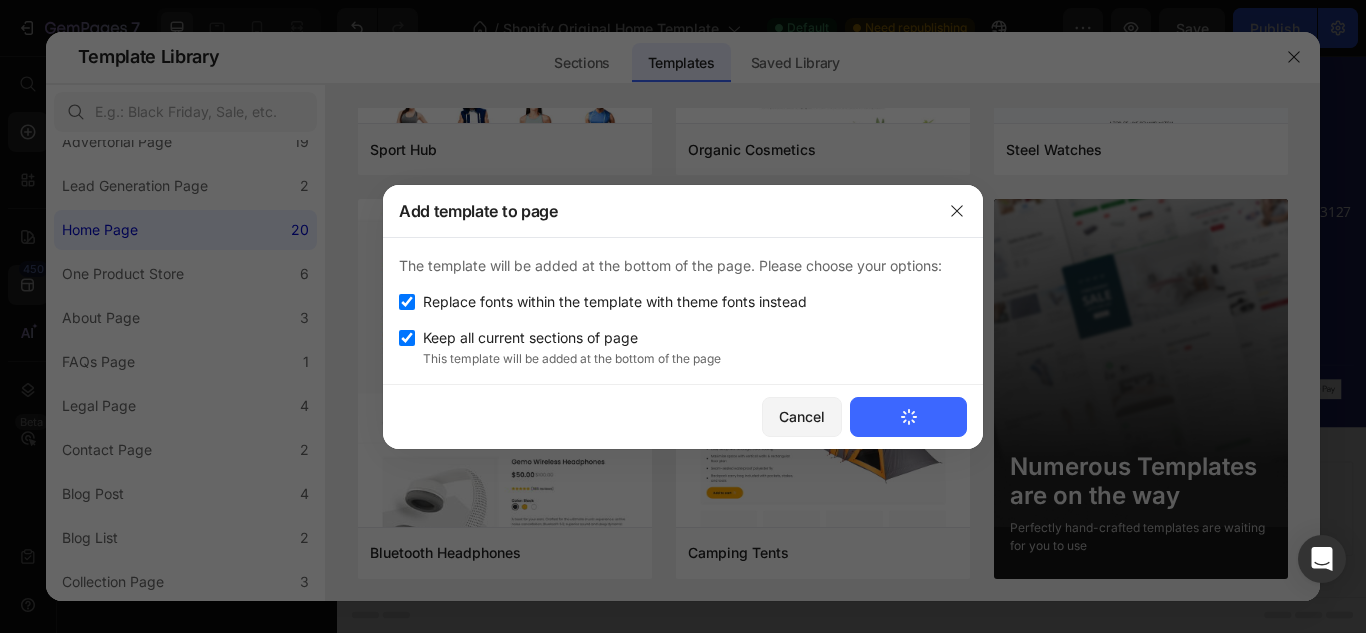 click on "Keep all current sections of page" at bounding box center (683, 338) 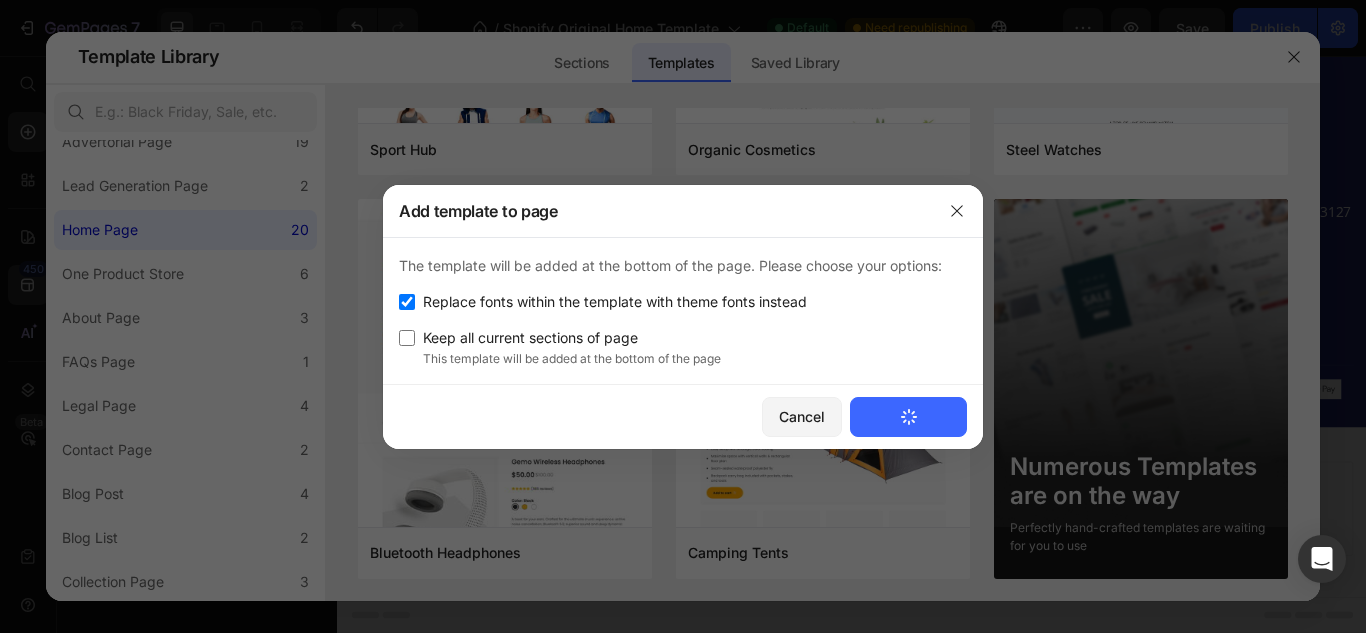 checkbox on "false" 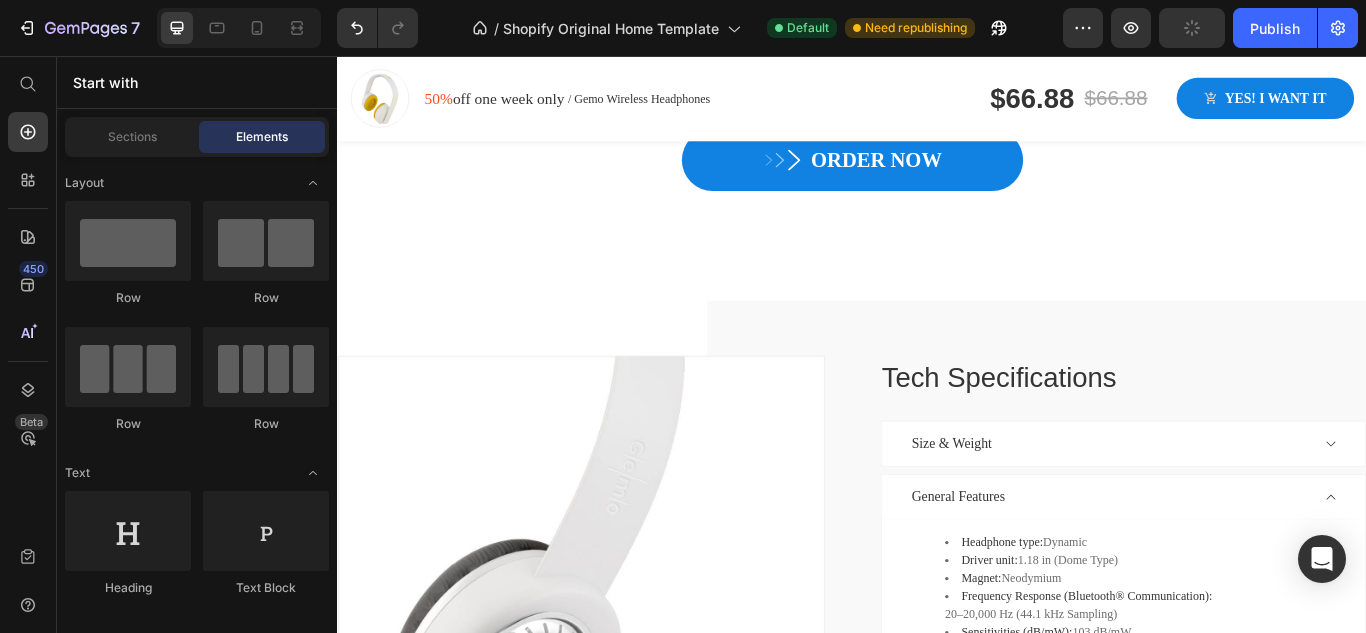 radio on "false" 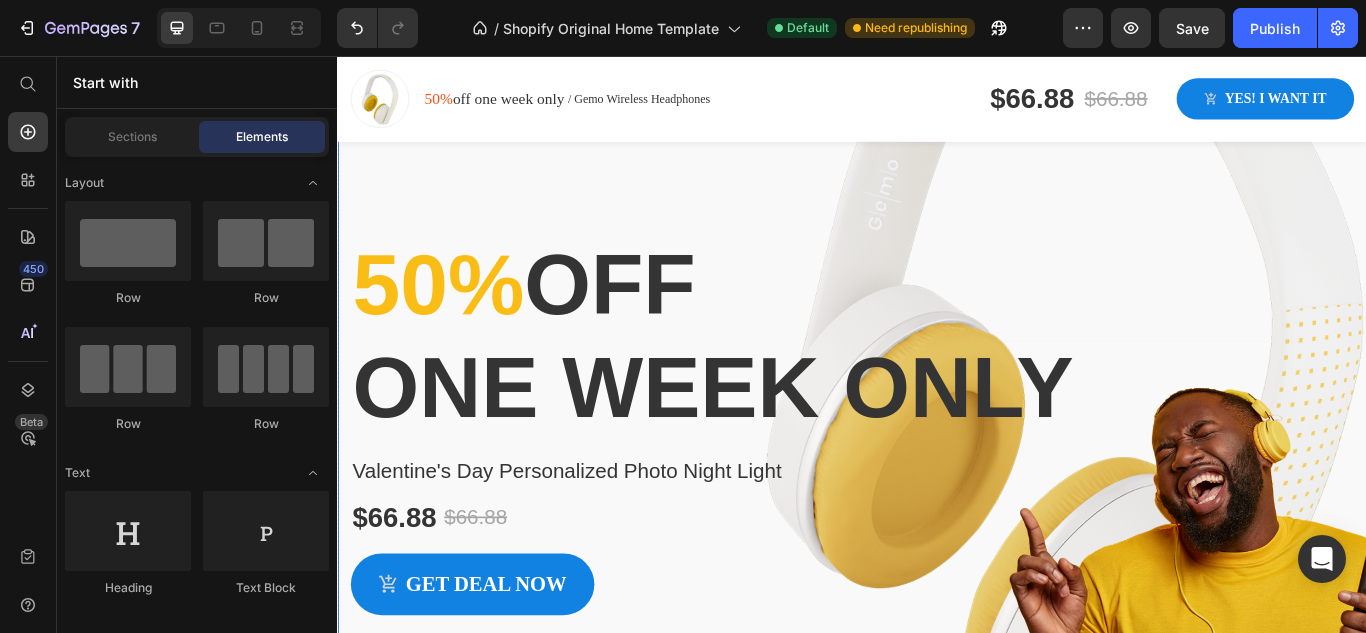 scroll, scrollTop: 0, scrollLeft: 0, axis: both 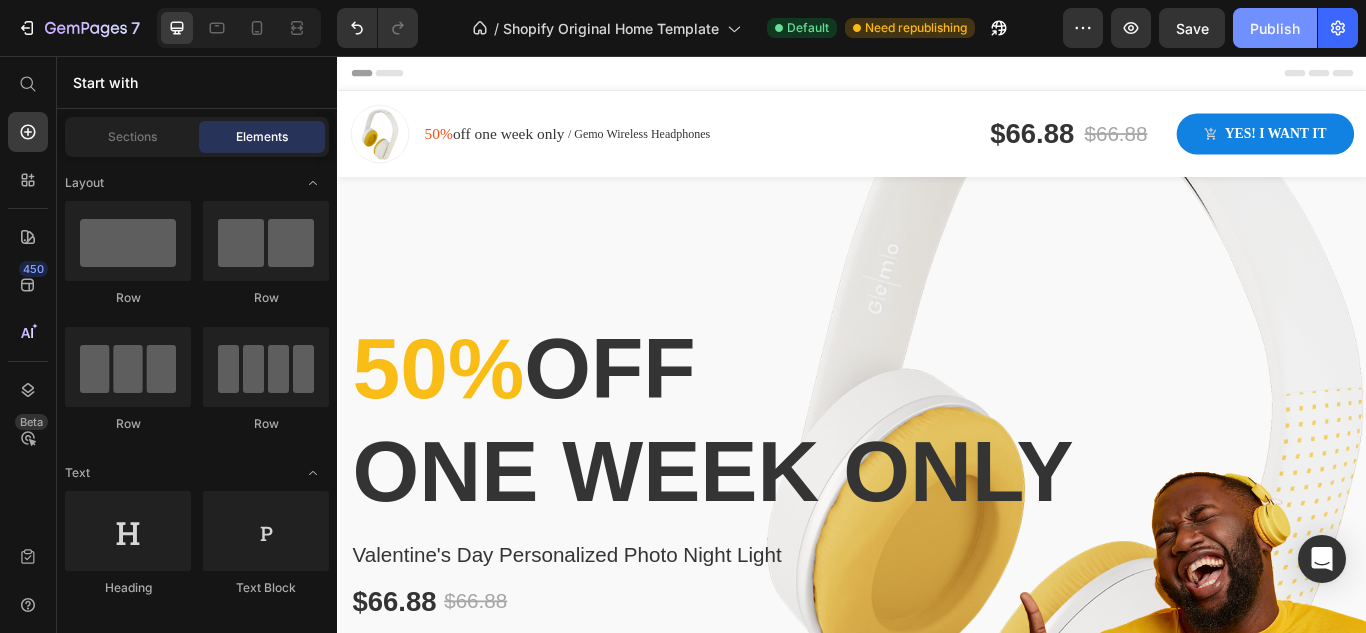 click on "Publish" at bounding box center (1275, 28) 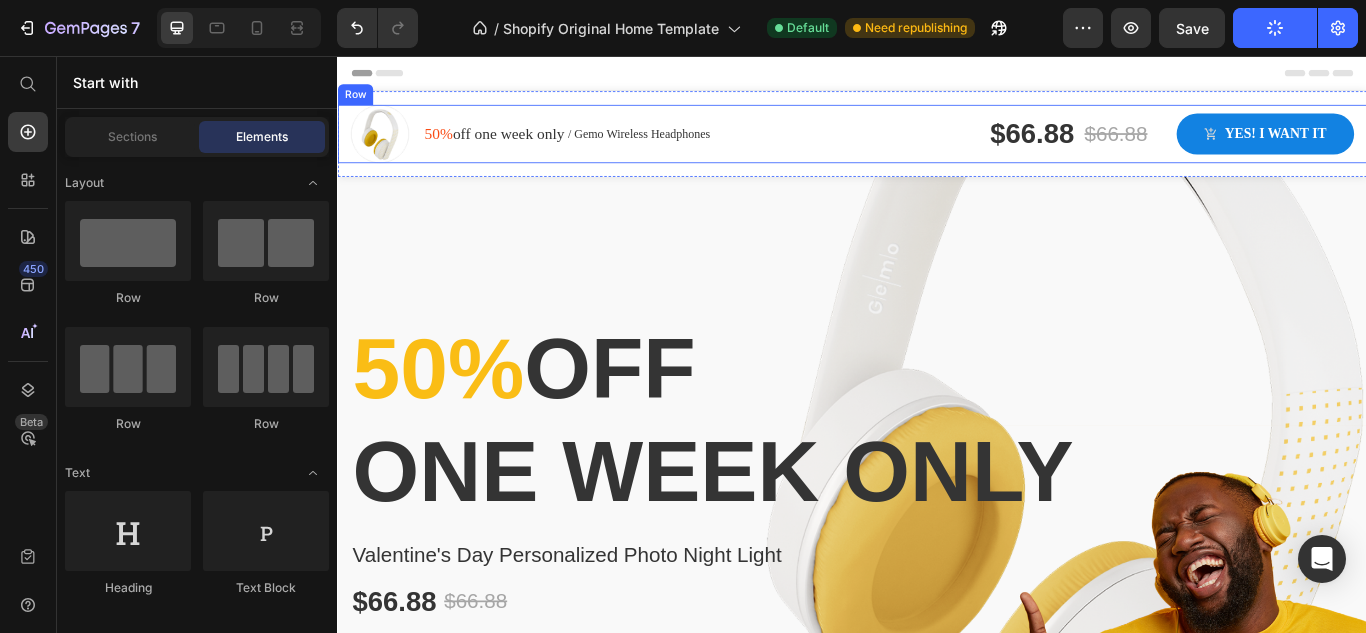 click on "Image 50%  off one week only Text block / Gemo Wireless Headphones Text block Row Row $66.88 Product Price $66.88 Product Price Row Yes! i want it Product Cart Button Row Row" at bounding box center [937, 147] 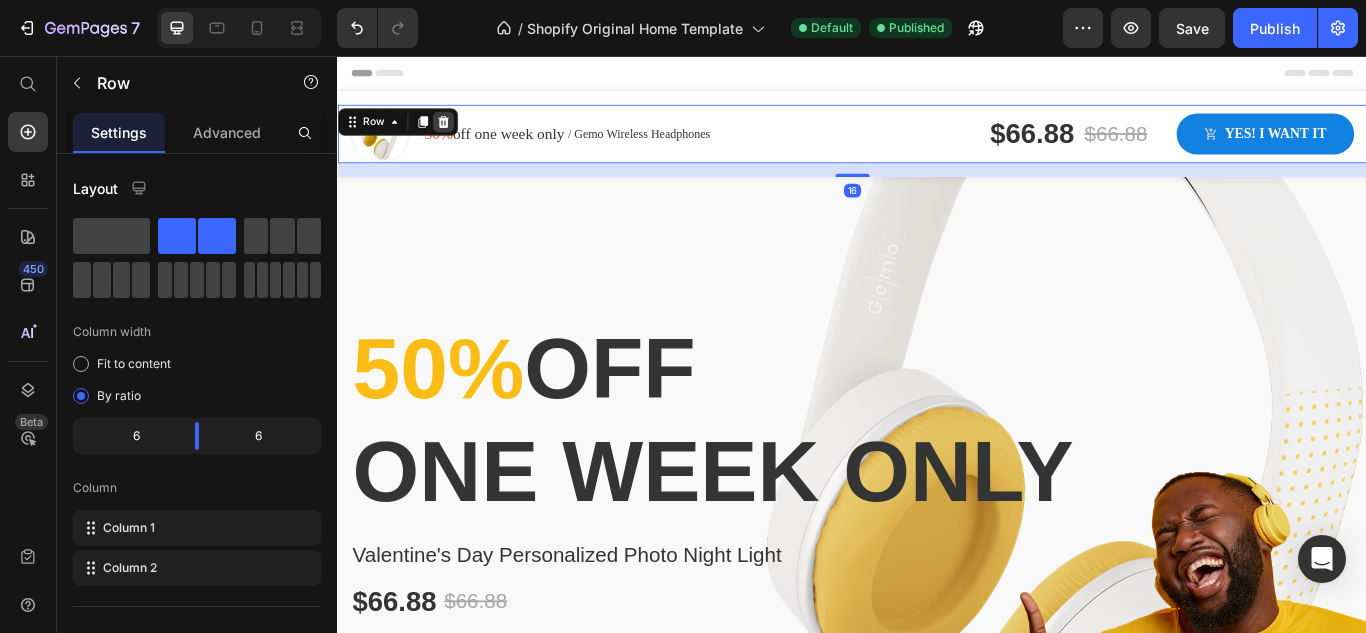 click at bounding box center [460, 133] 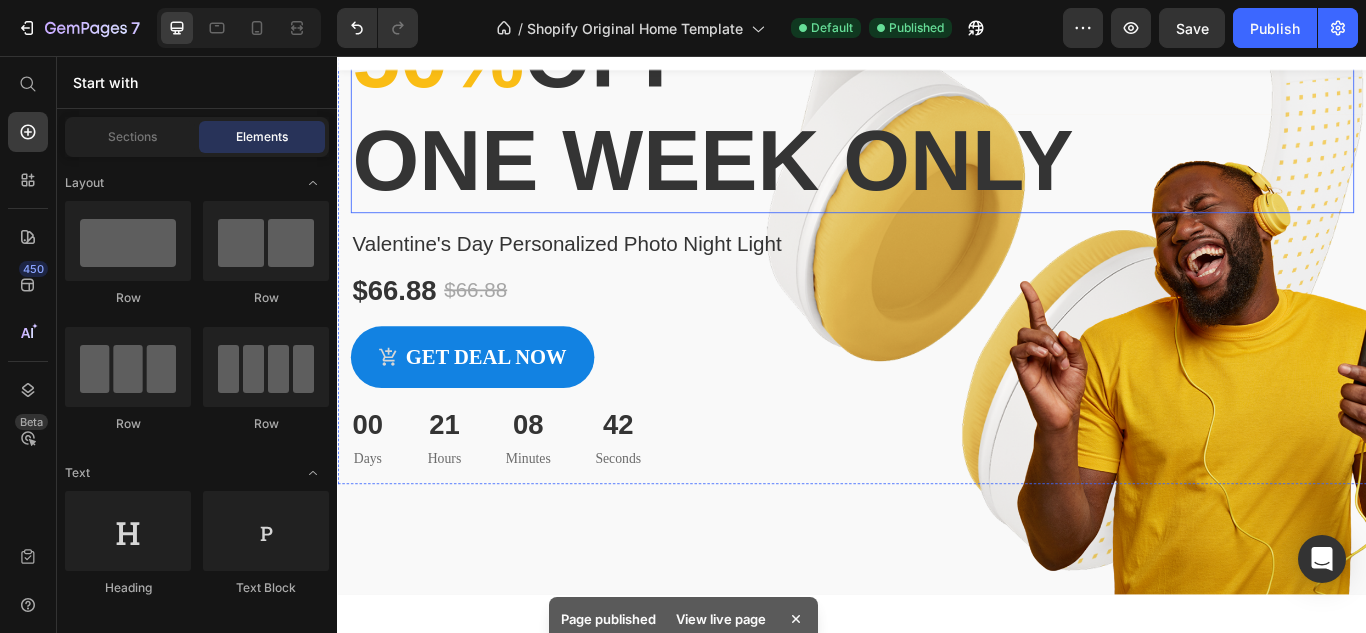 scroll, scrollTop: 215, scrollLeft: 0, axis: vertical 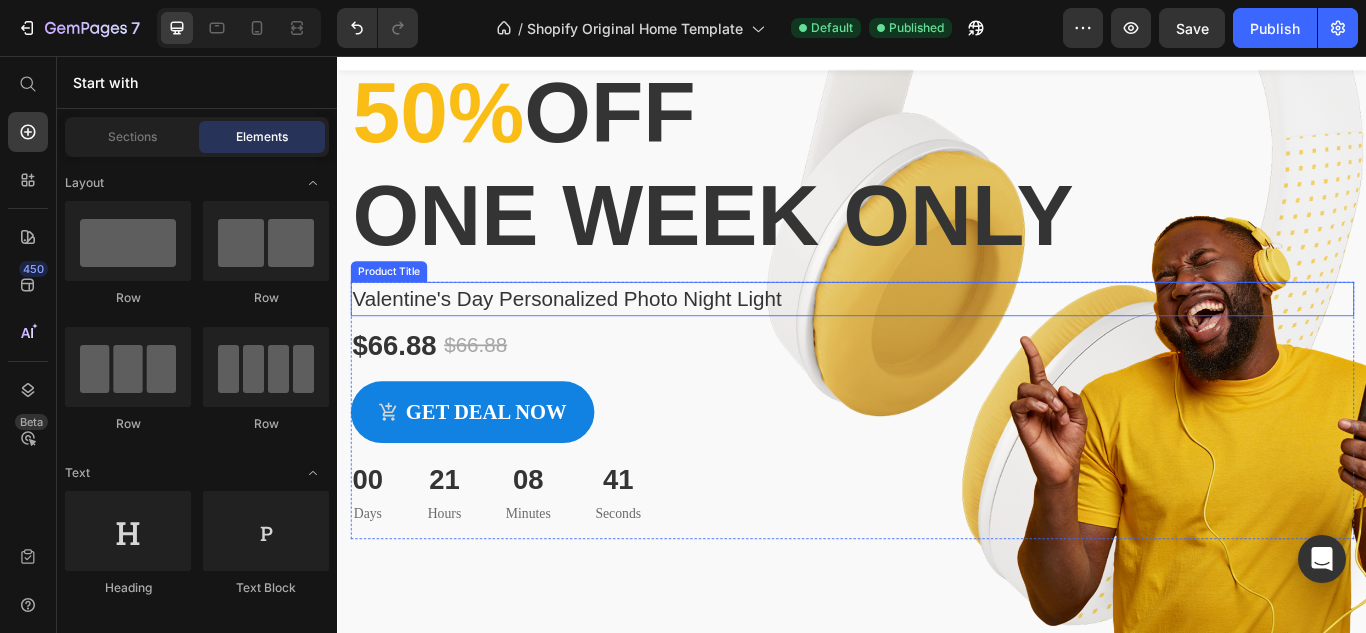 click on "Valentine's Day Personalized Photo Night Light" at bounding box center (937, 339) 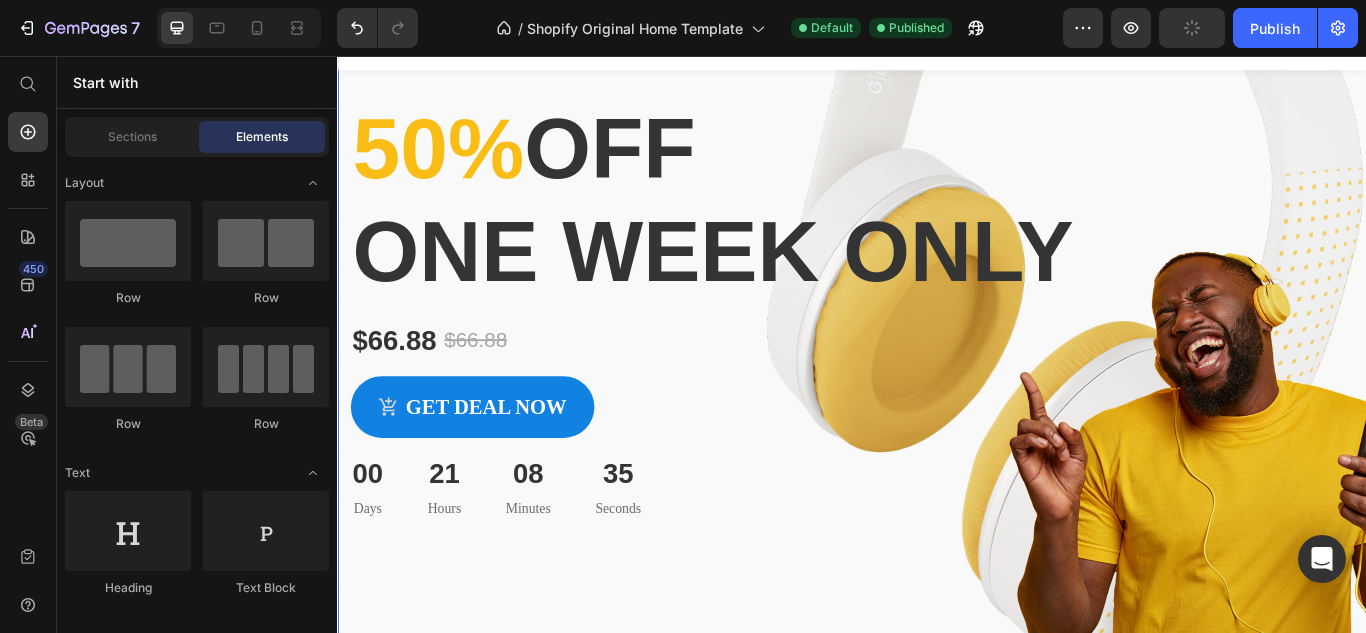 scroll, scrollTop: 171, scrollLeft: 0, axis: vertical 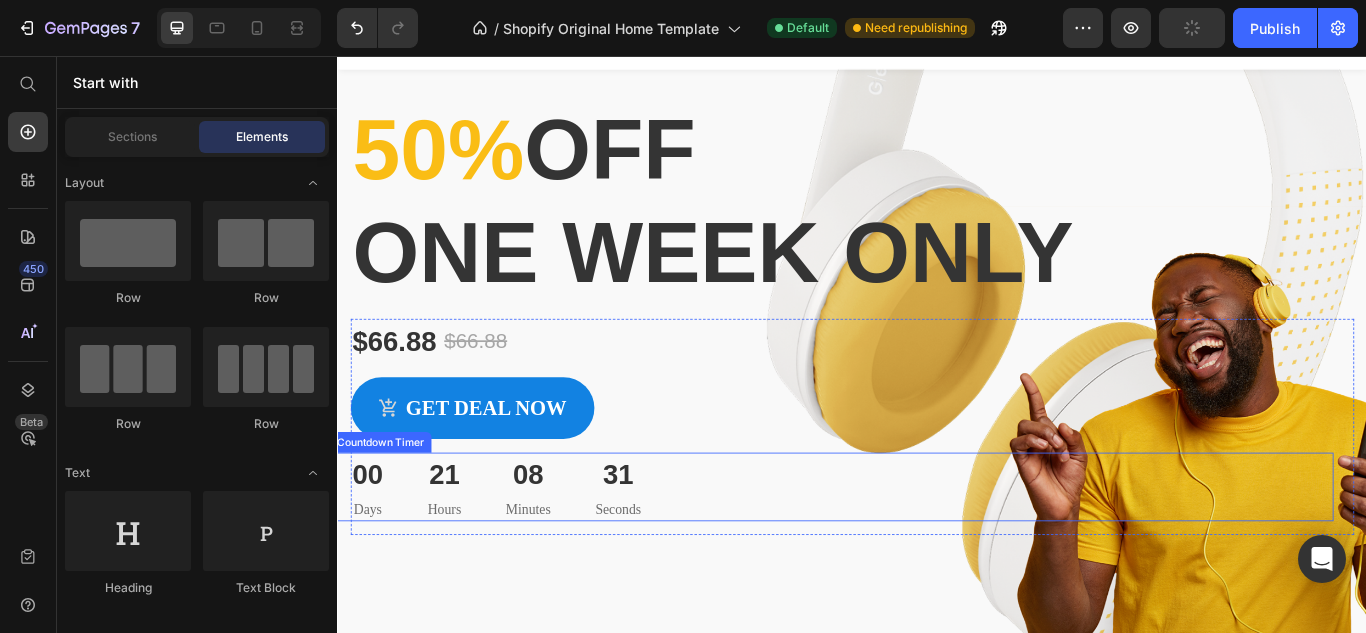 click on "08 Minutes" at bounding box center (559, 559) 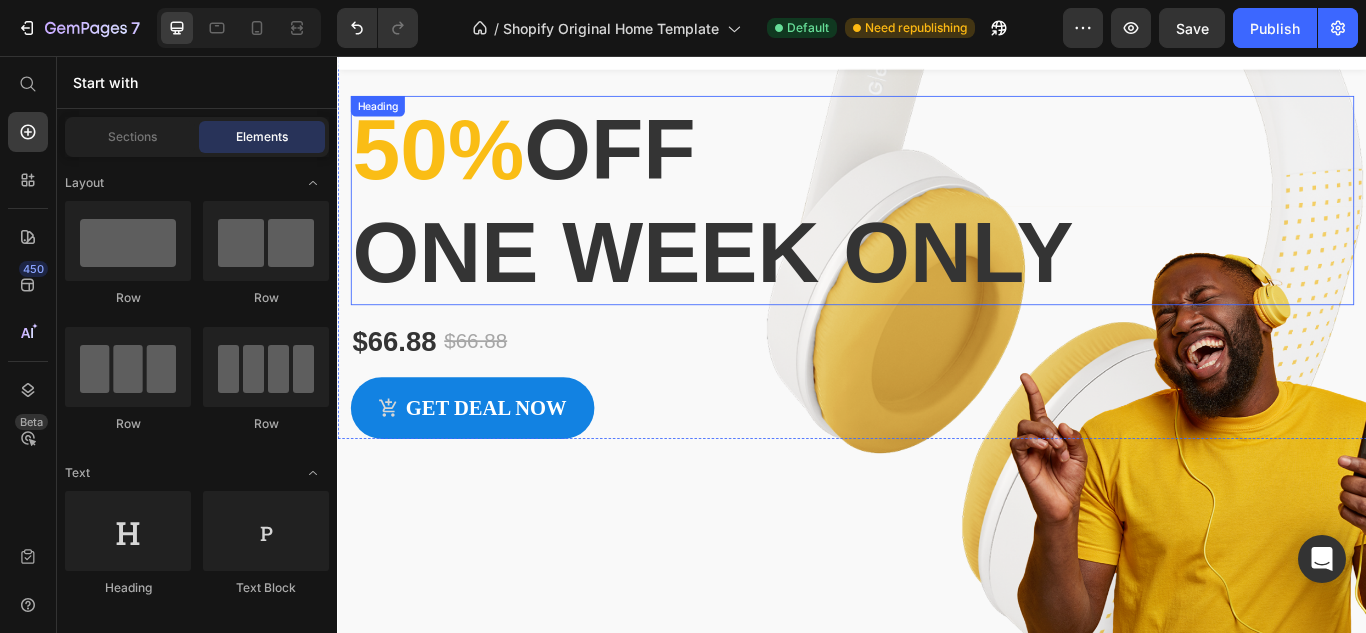 click on "50%" at bounding box center [454, 165] 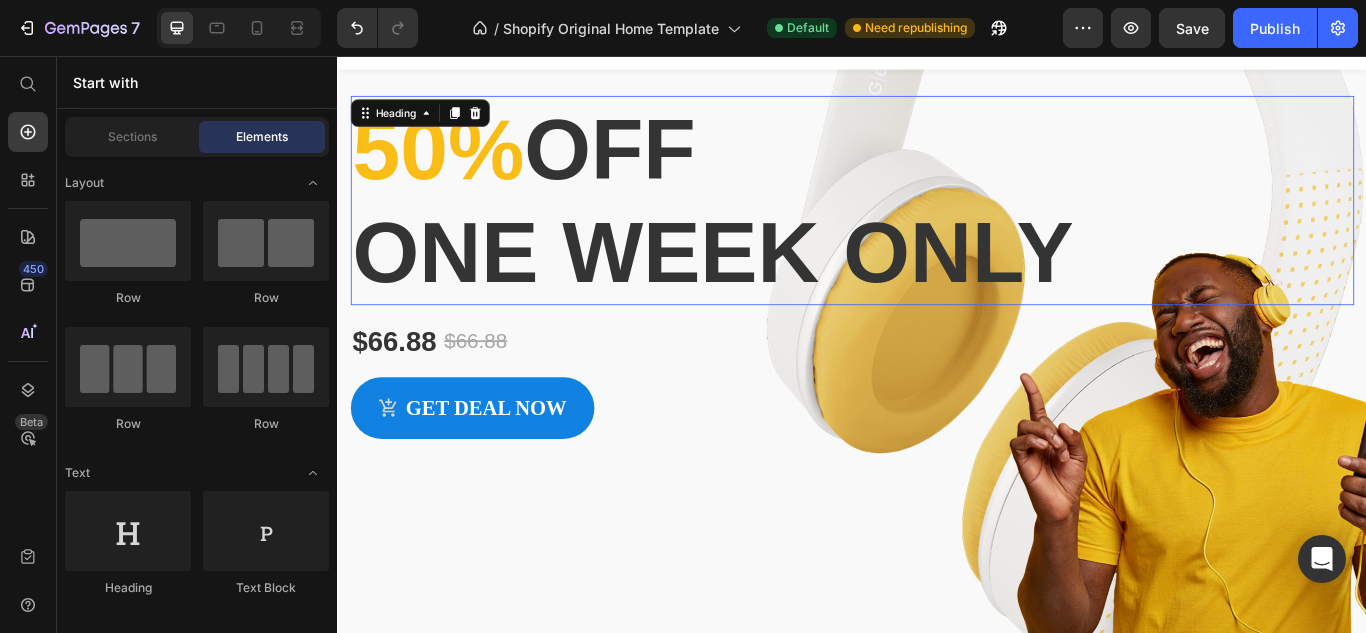 click on "50%" at bounding box center [454, 165] 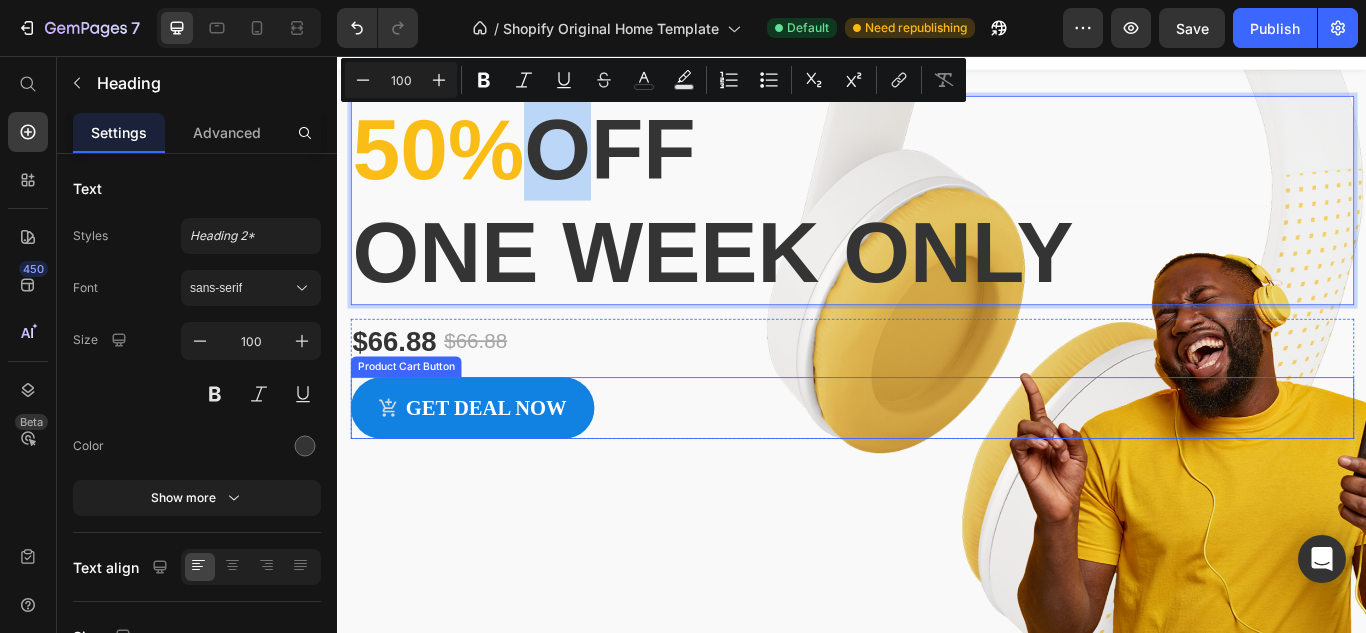 click on "Get deal now Product Cart Button" at bounding box center [937, 467] 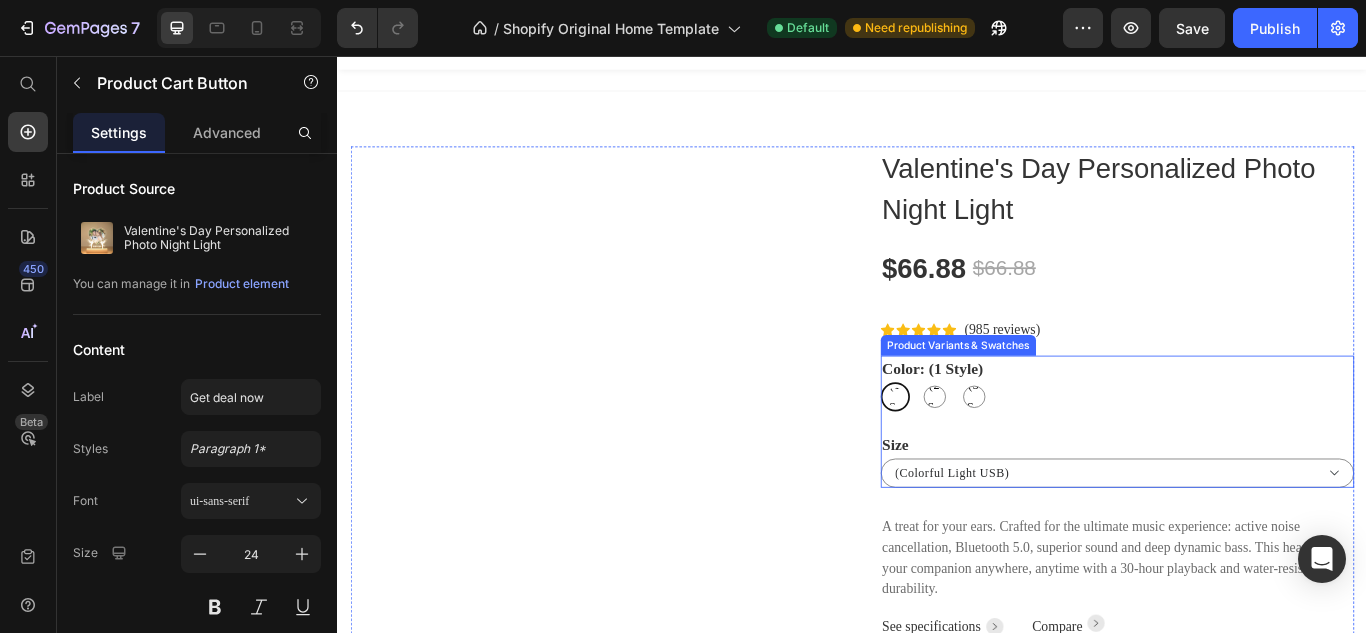 scroll, scrollTop: 1124, scrollLeft: 0, axis: vertical 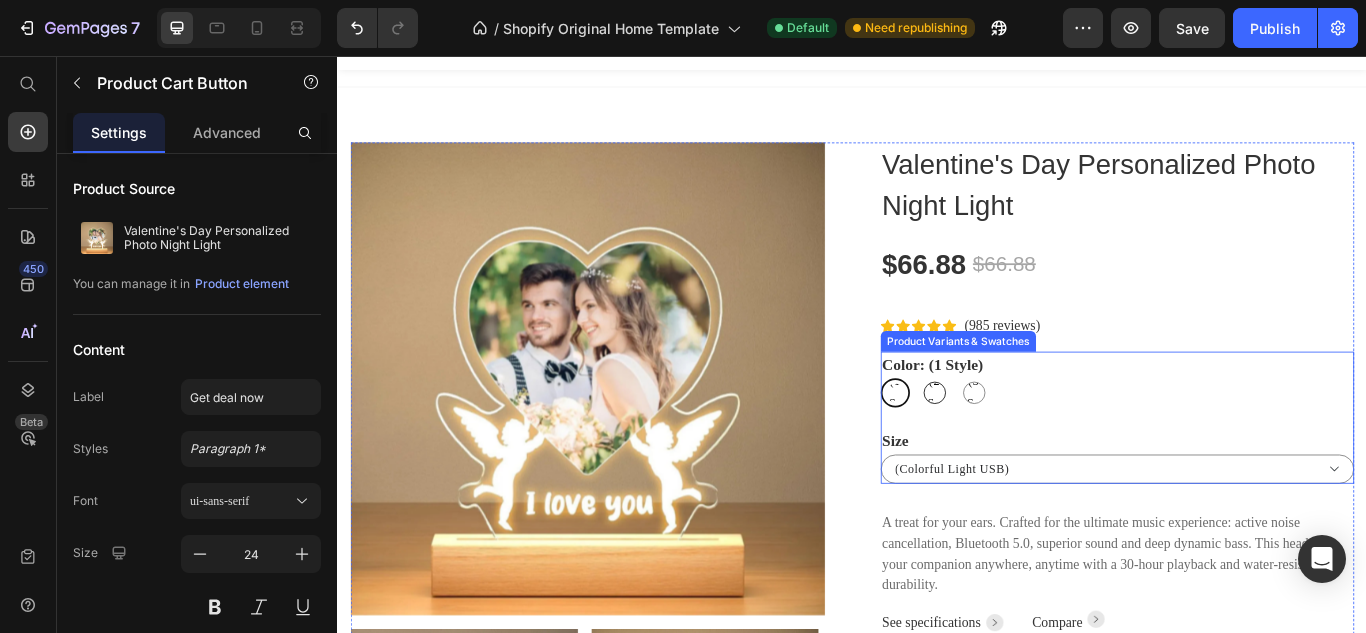 click on "(2 Style)" at bounding box center (1033, 448) 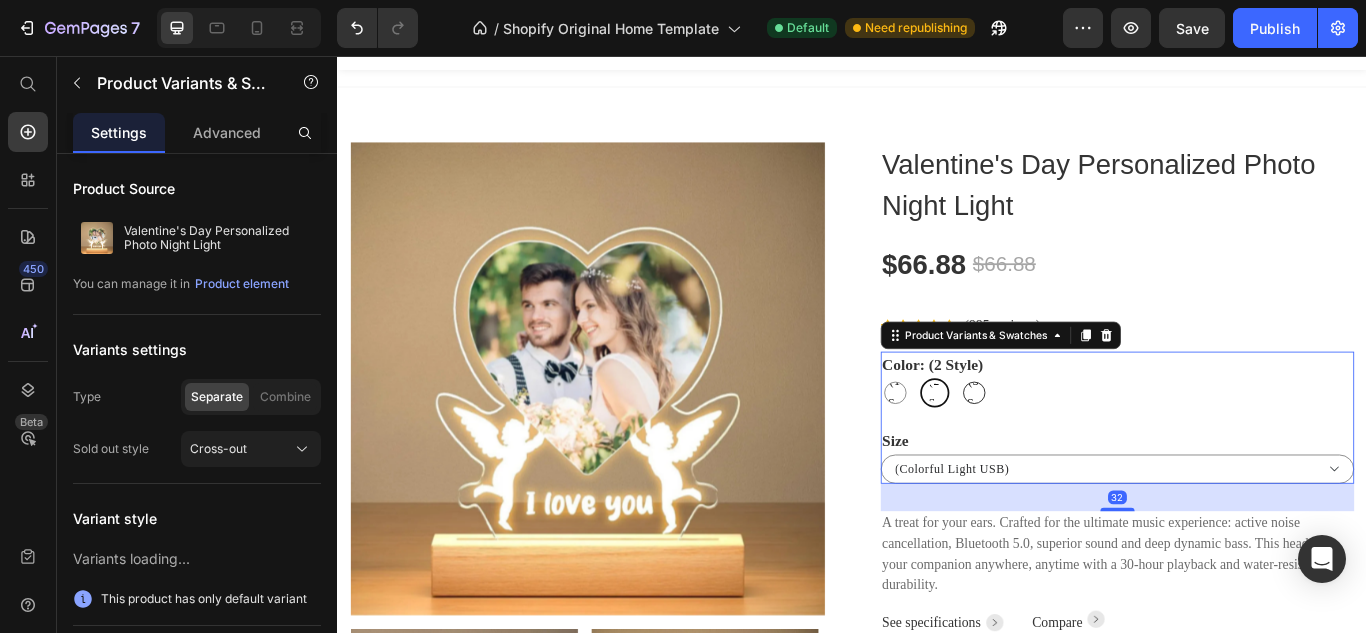 click on "(3 Style)" at bounding box center (1079, 448) 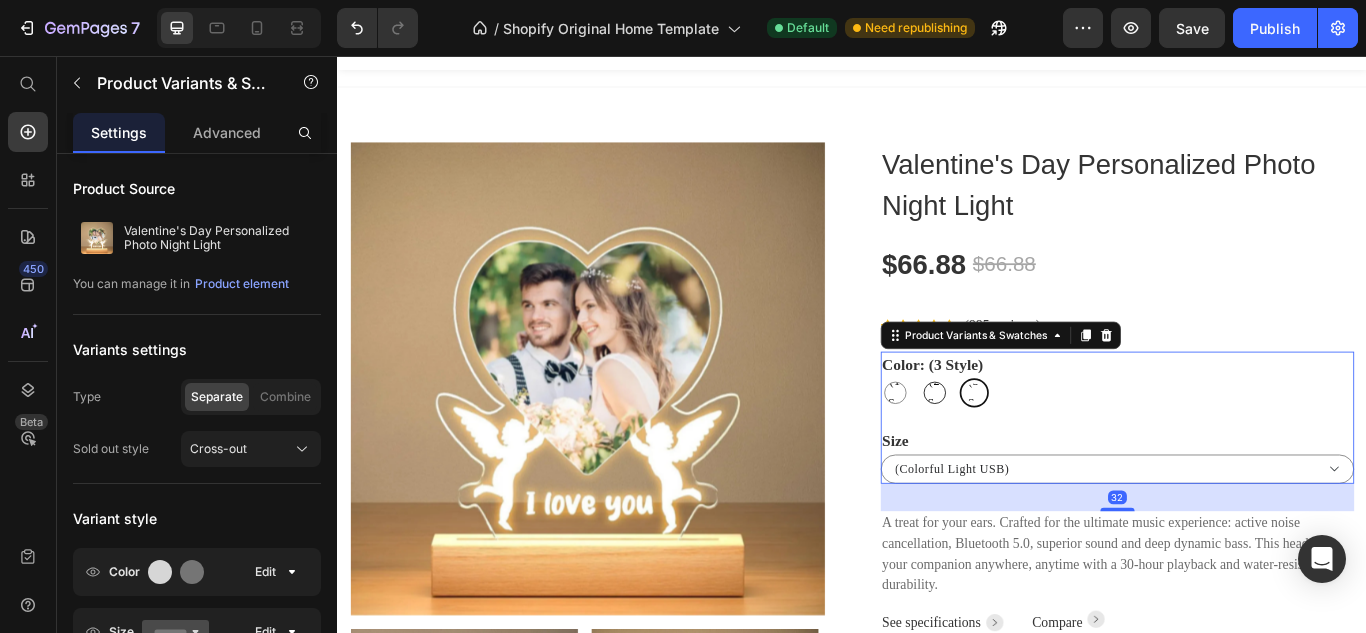 click on "(2 Style)" at bounding box center (1033, 448) 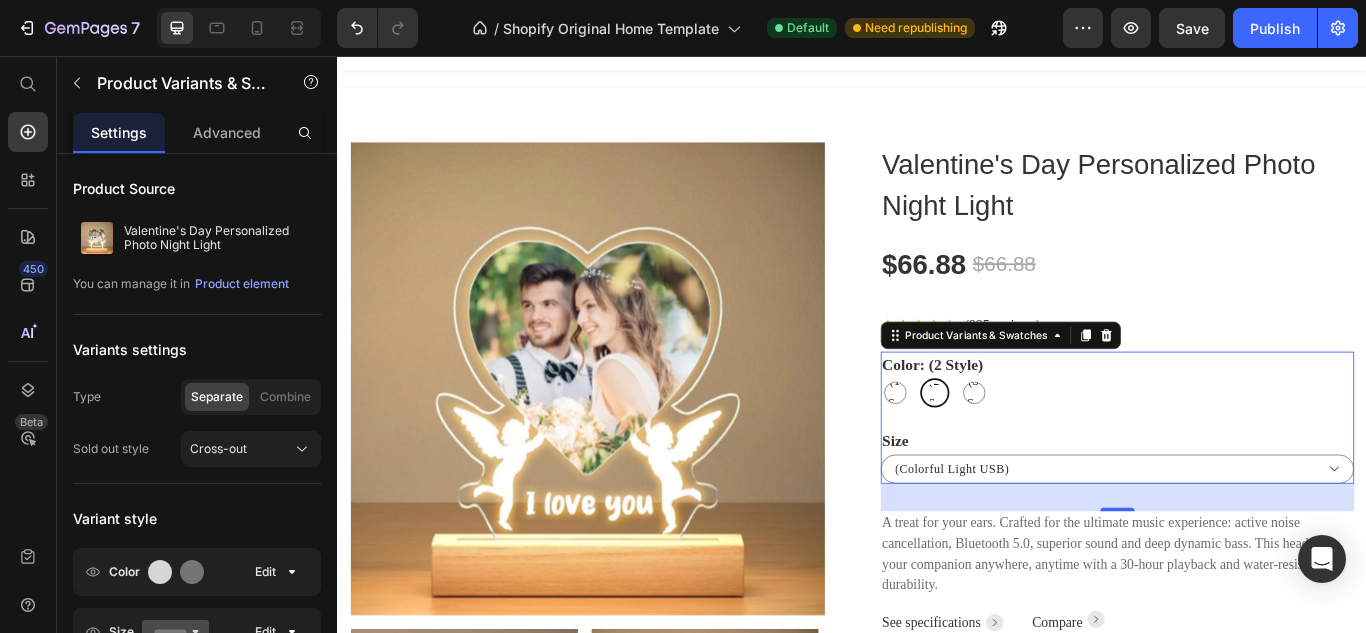 click on "(1 Style)" at bounding box center [987, 449] 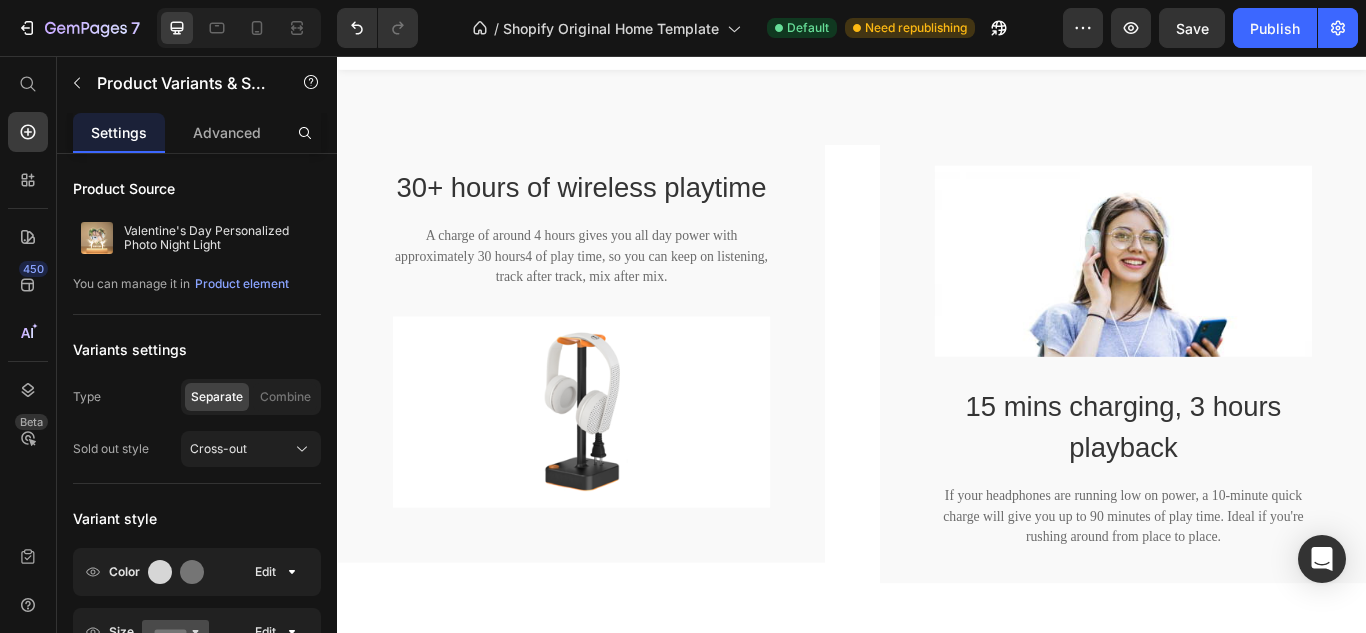 scroll, scrollTop: 1807, scrollLeft: 0, axis: vertical 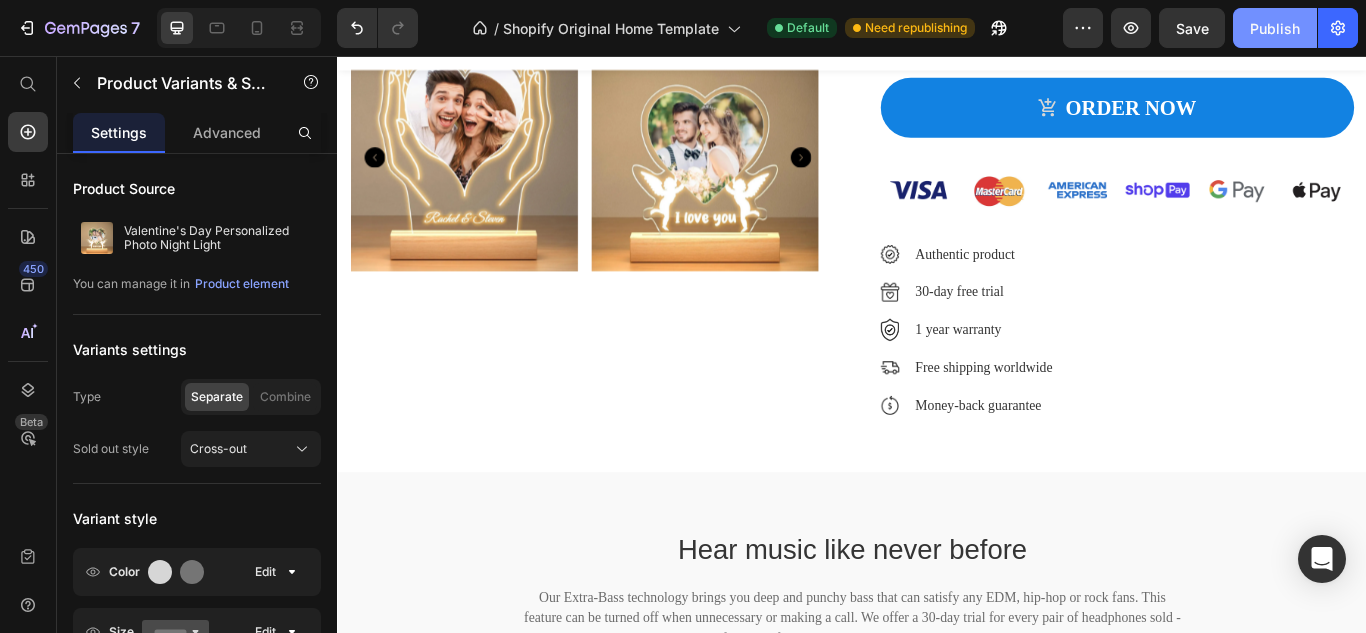 click on "Publish" 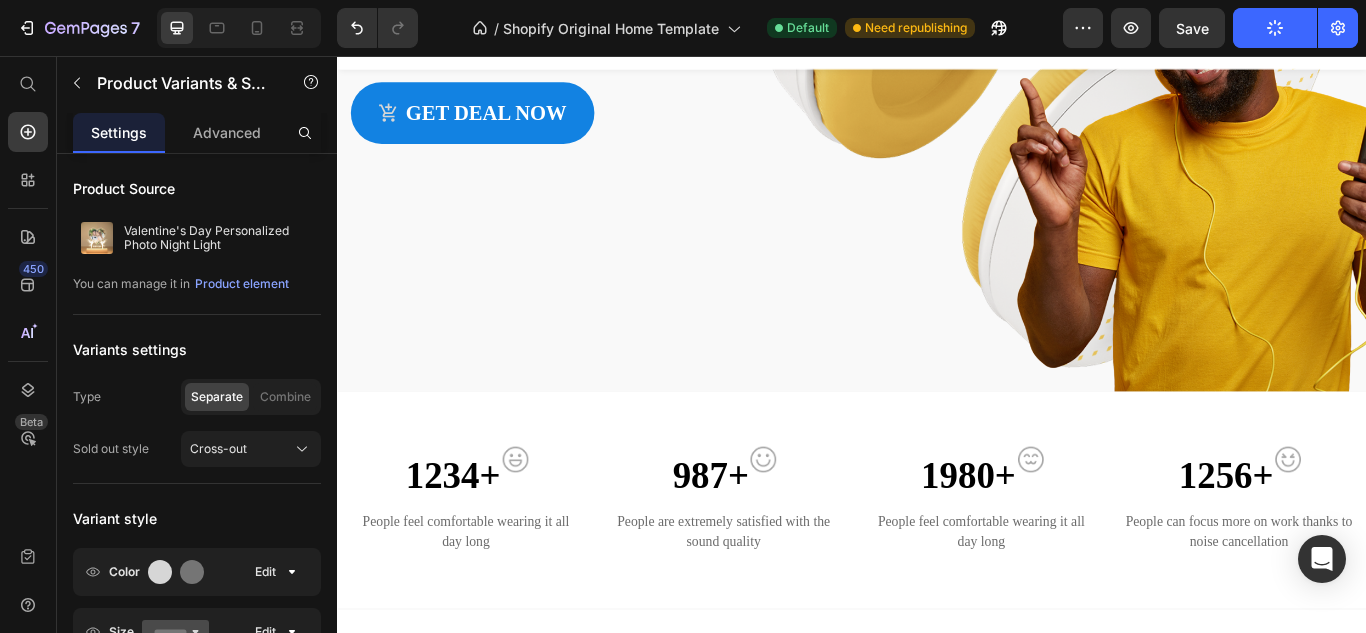 scroll, scrollTop: 341, scrollLeft: 0, axis: vertical 